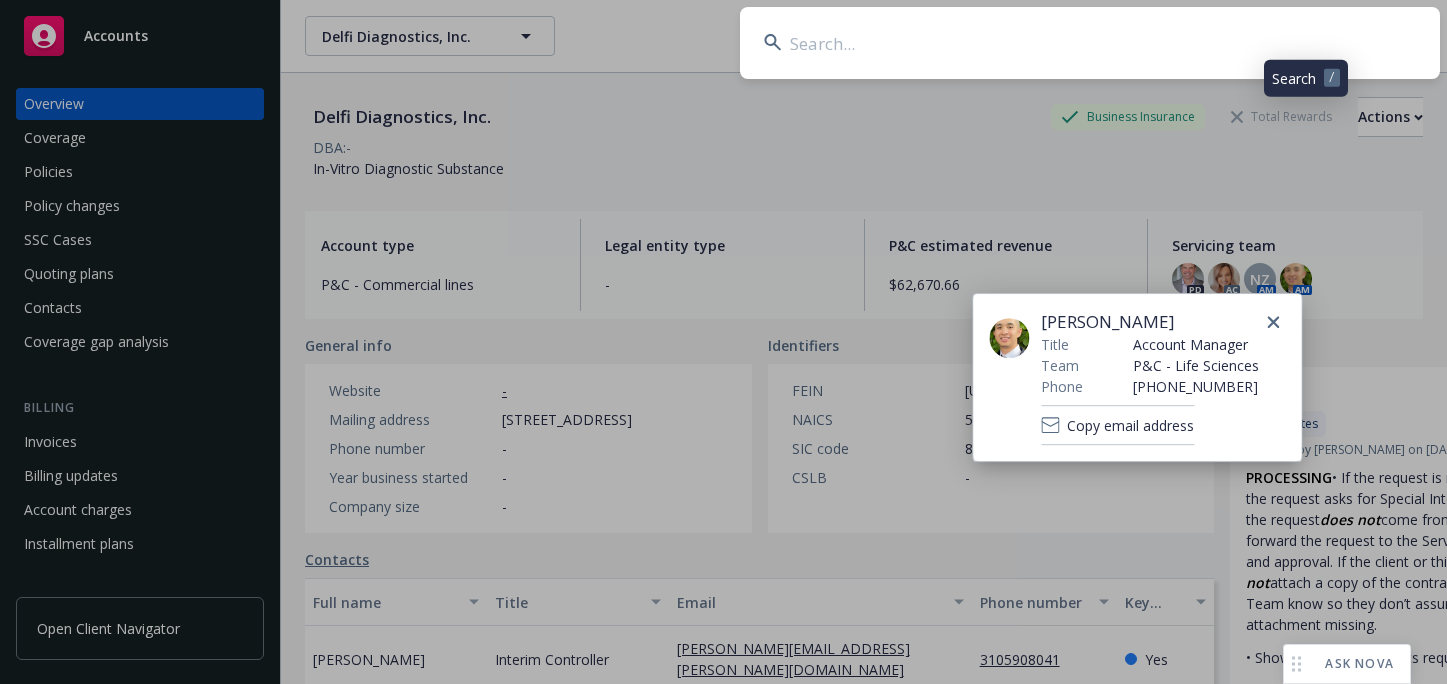 scroll, scrollTop: 0, scrollLeft: 0, axis: both 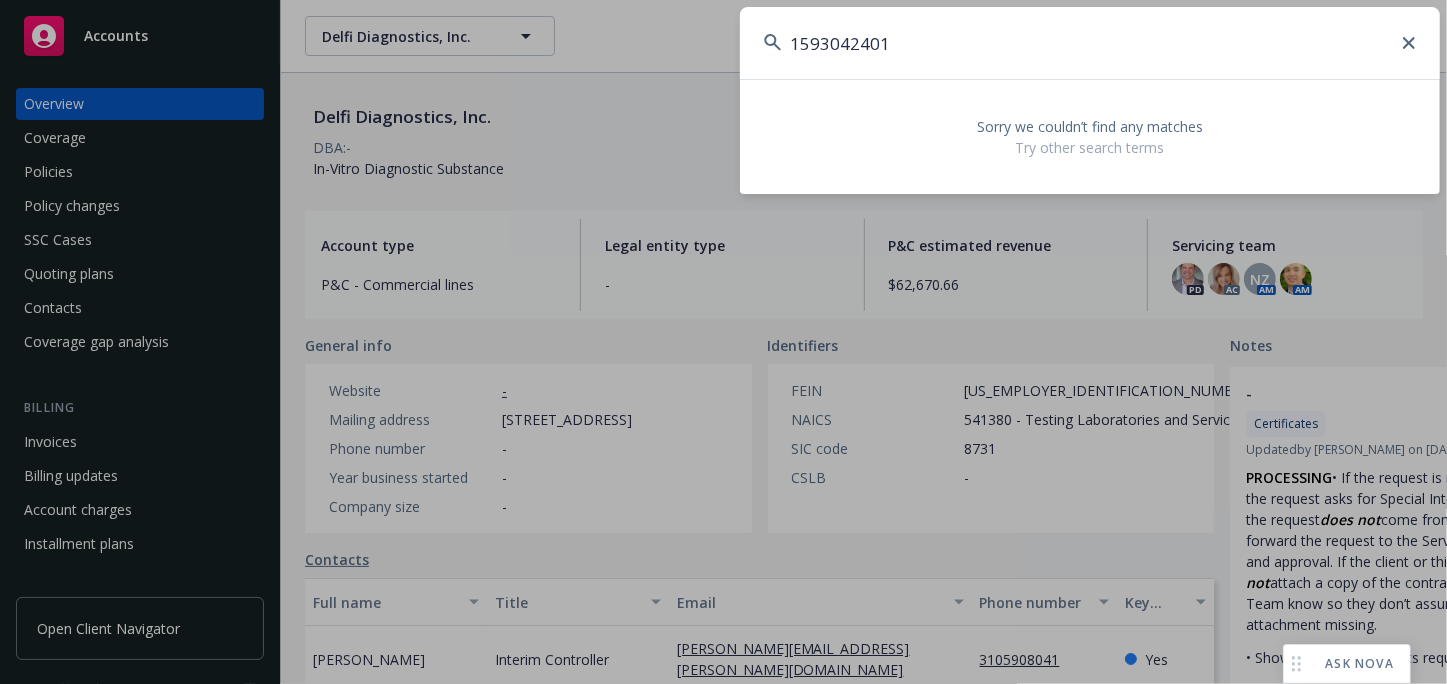 type on "1593042401" 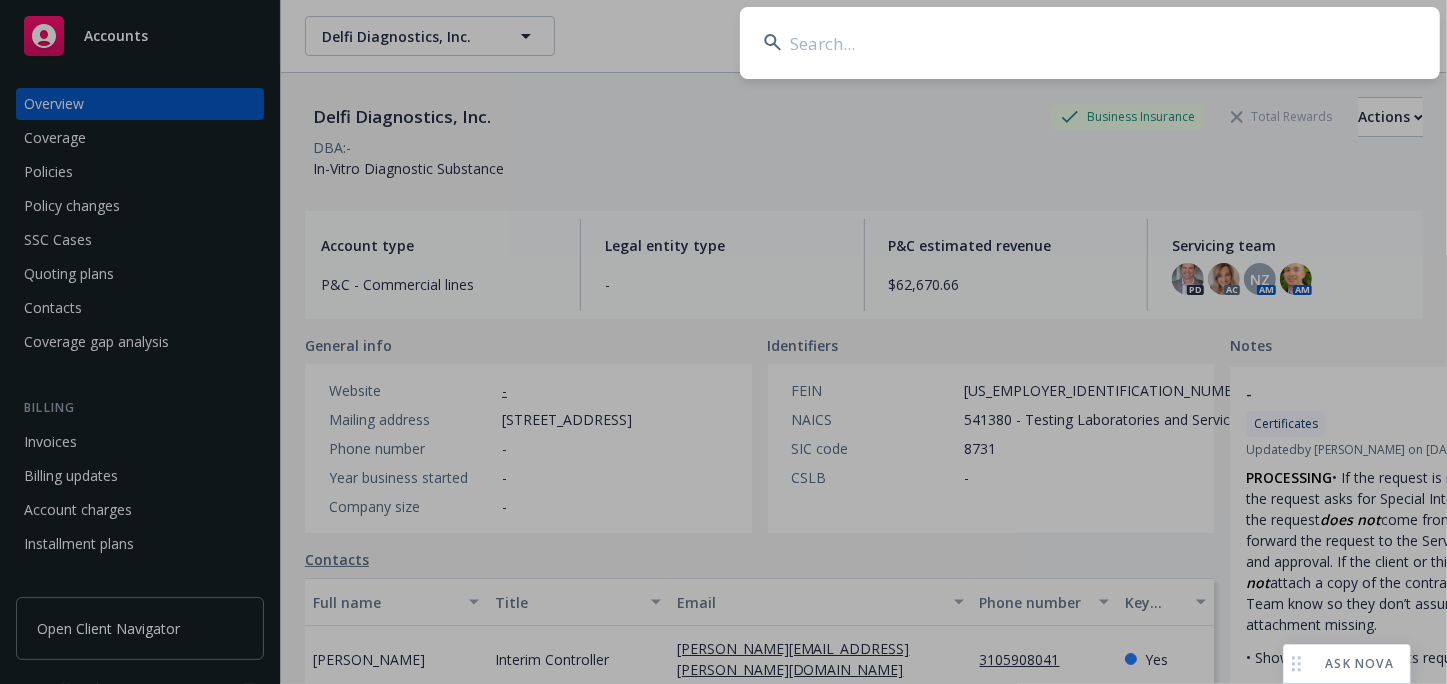 paste on "1593042403" 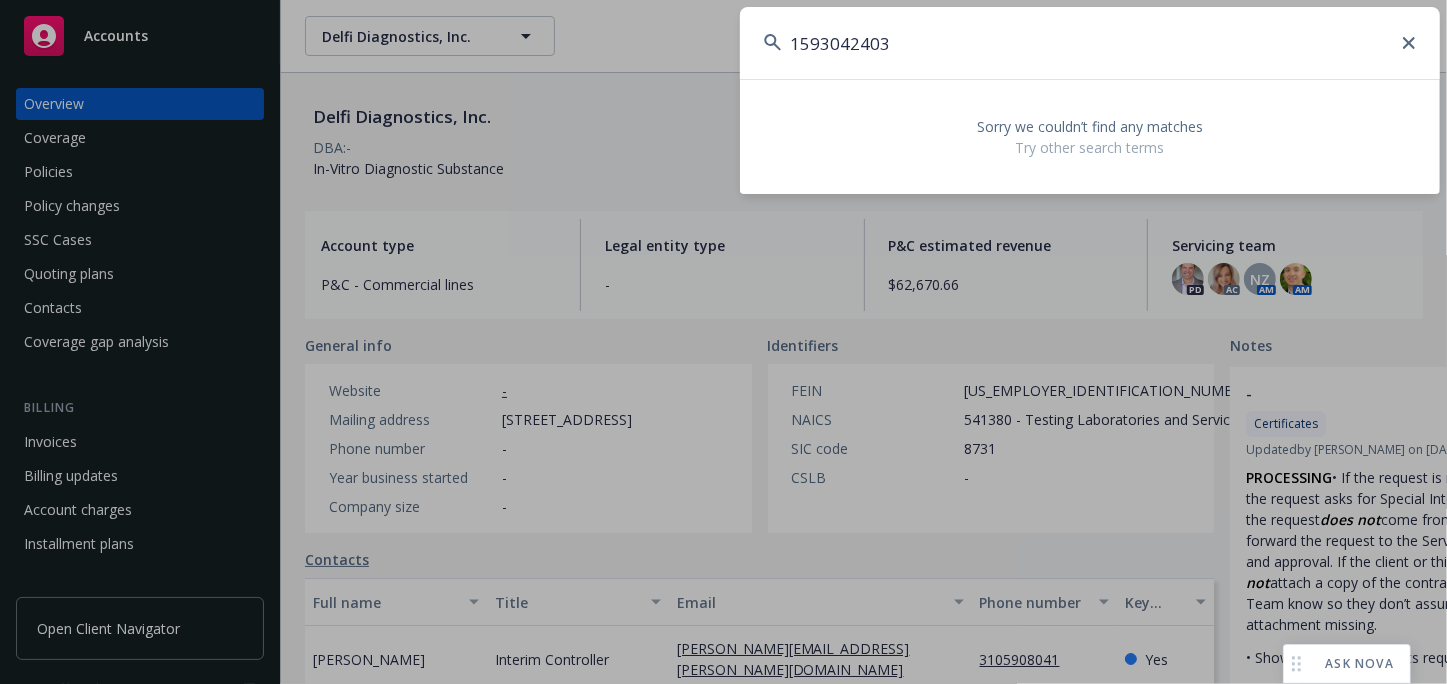 type on "1593042403" 